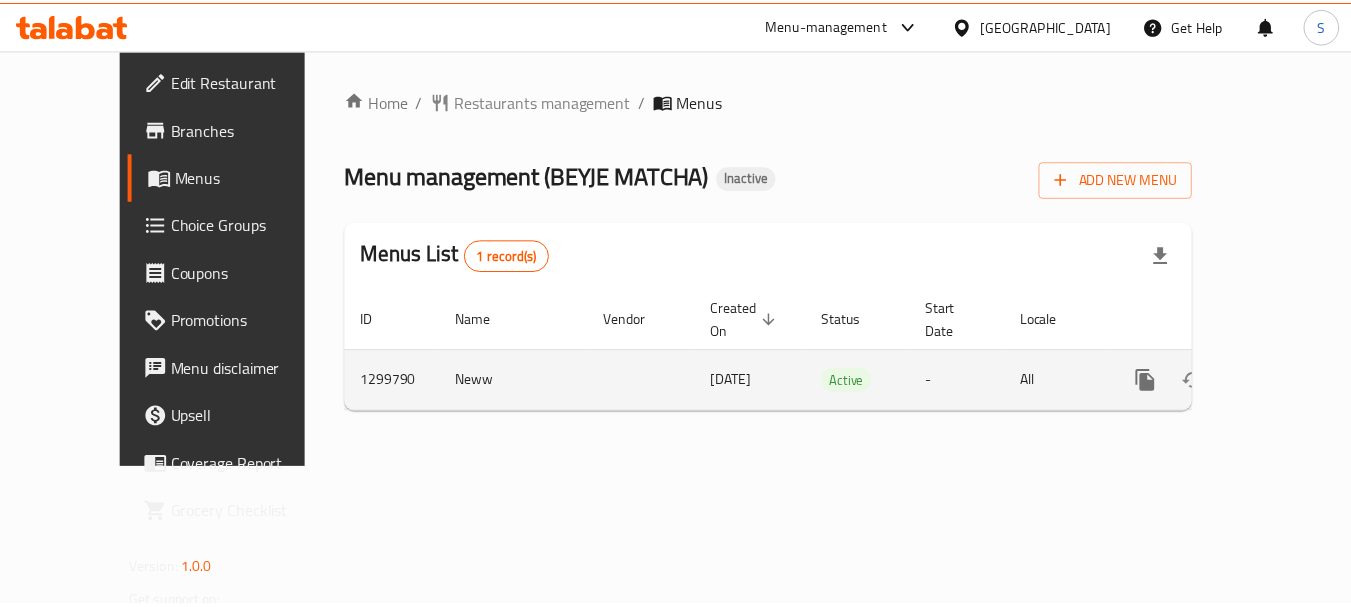 scroll, scrollTop: 0, scrollLeft: 0, axis: both 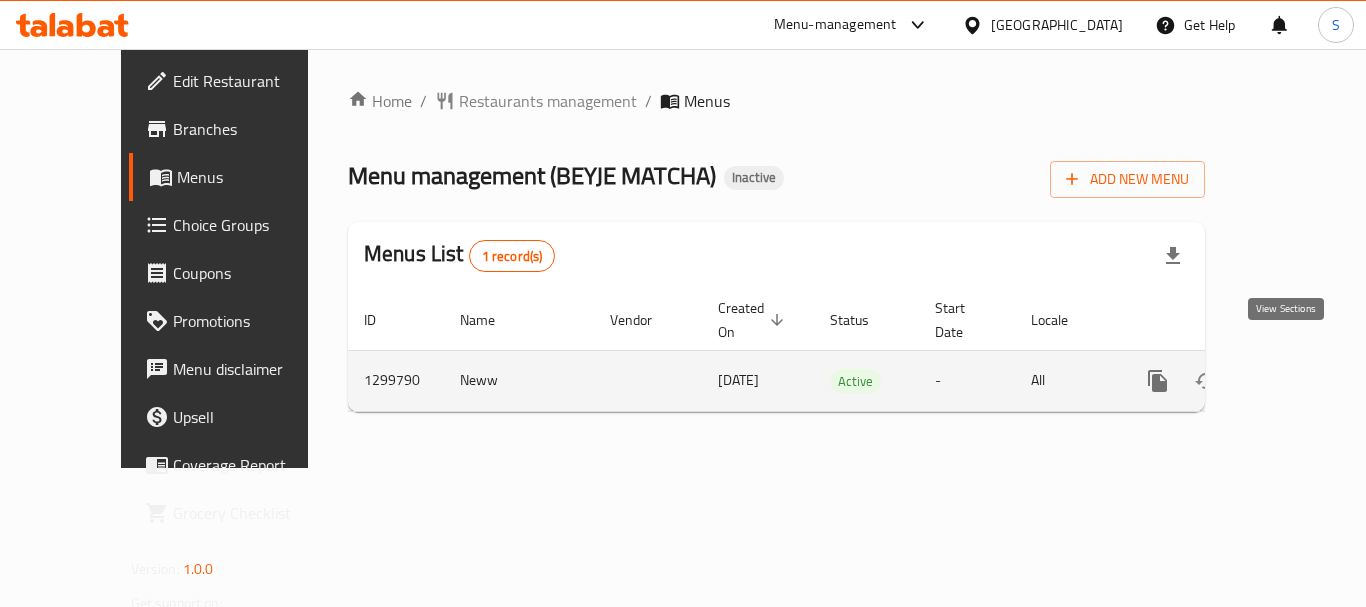 click 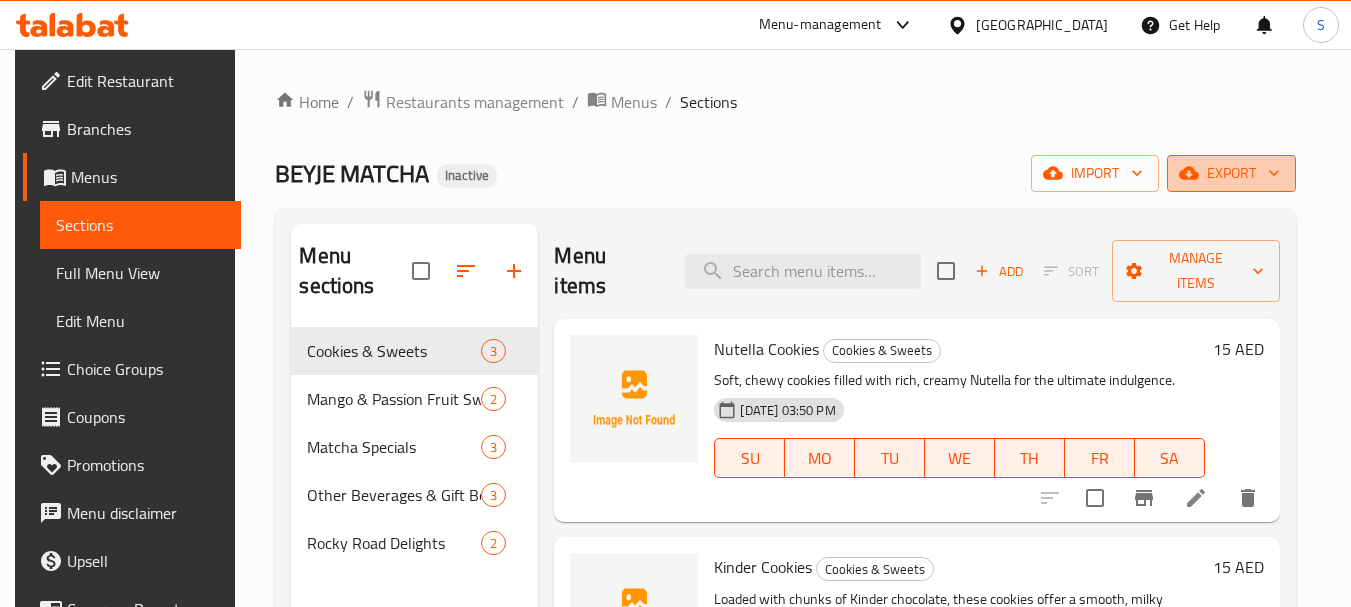 click on "export" at bounding box center (1231, 173) 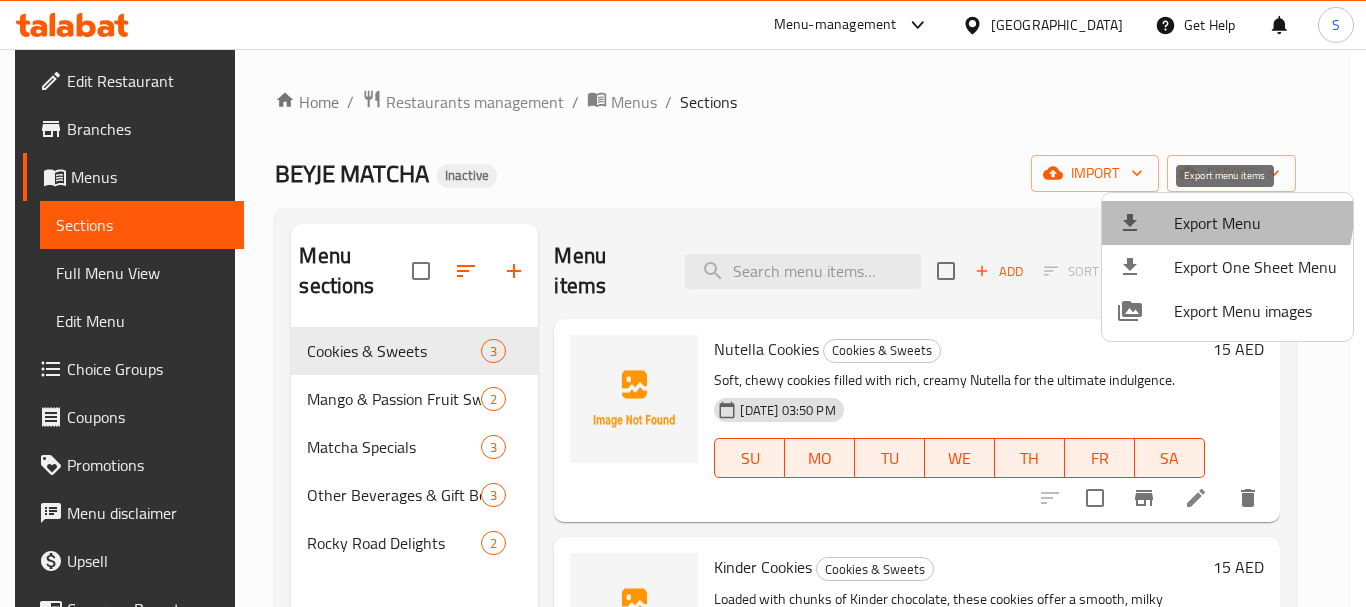 click on "Export Menu" at bounding box center (1255, 223) 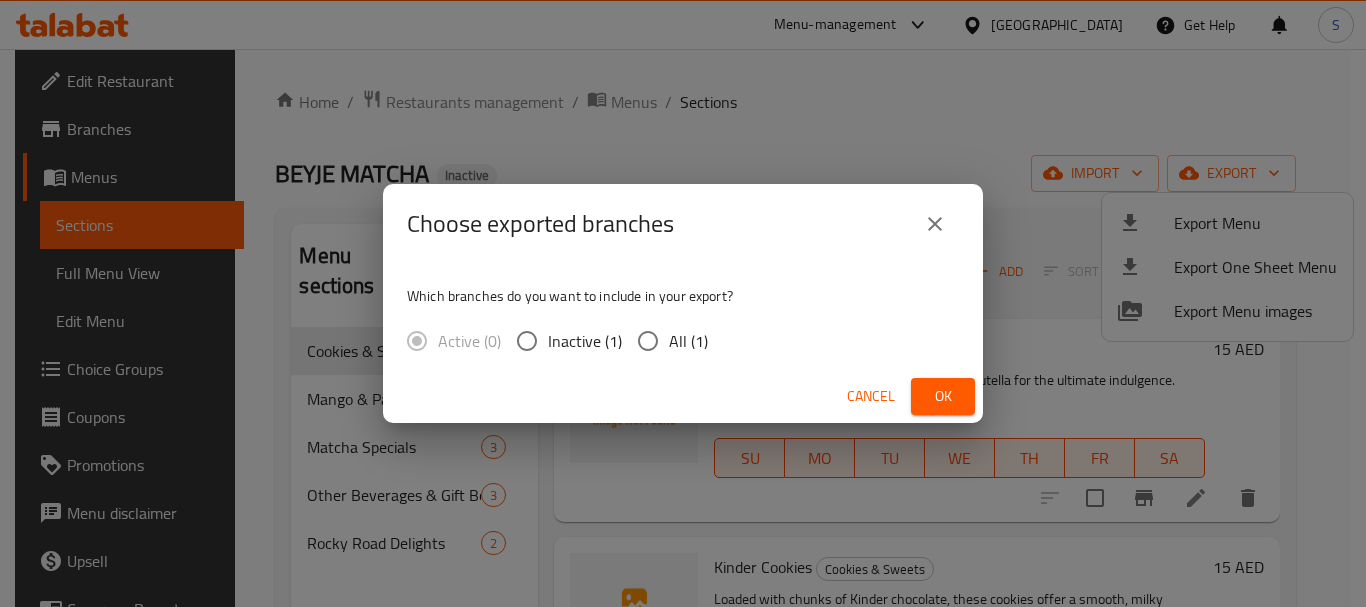 click on "All (1)" at bounding box center [688, 341] 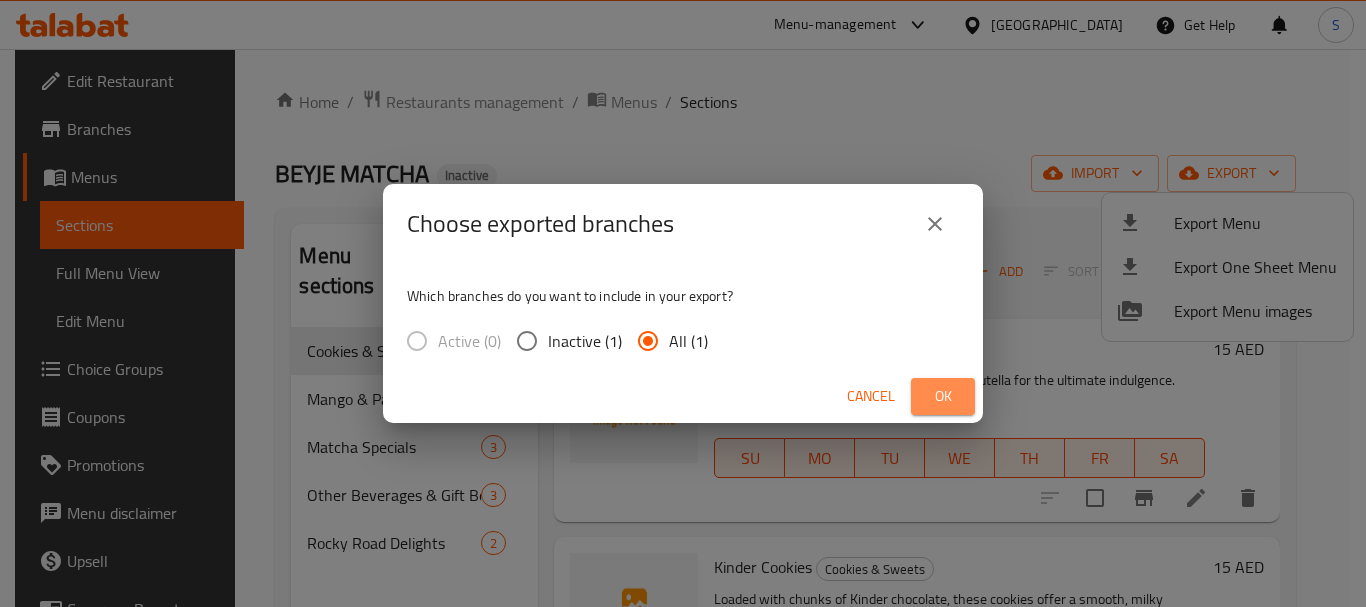 click on "Ok" at bounding box center (943, 396) 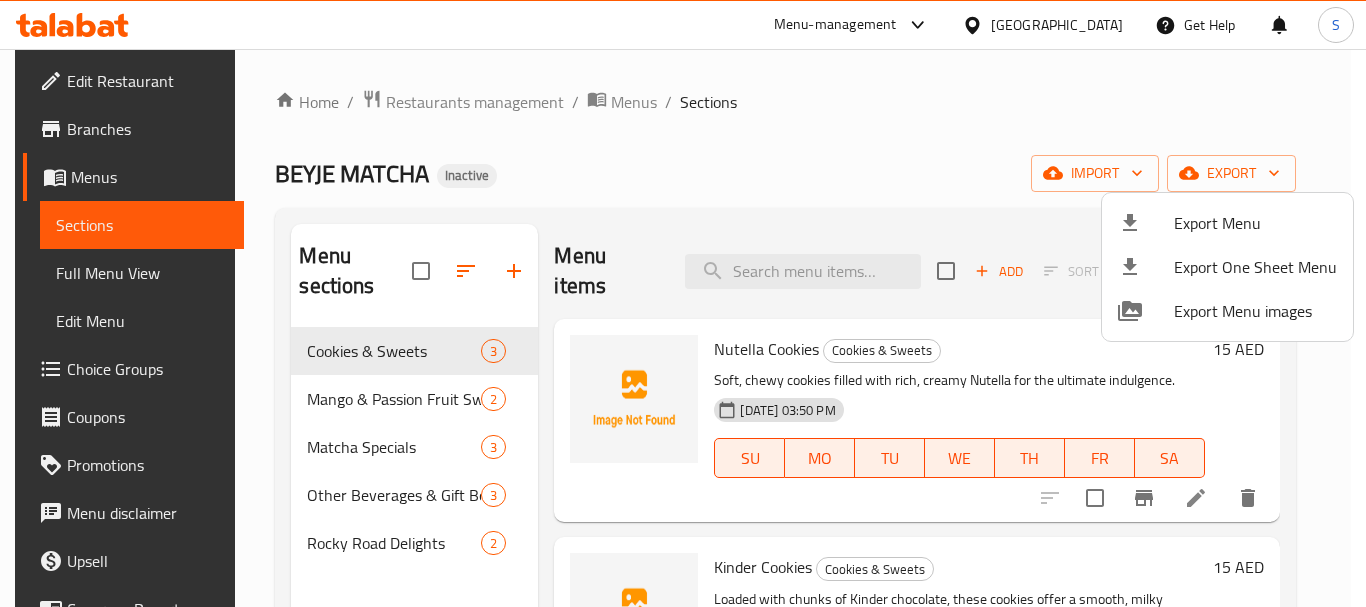 click at bounding box center [683, 303] 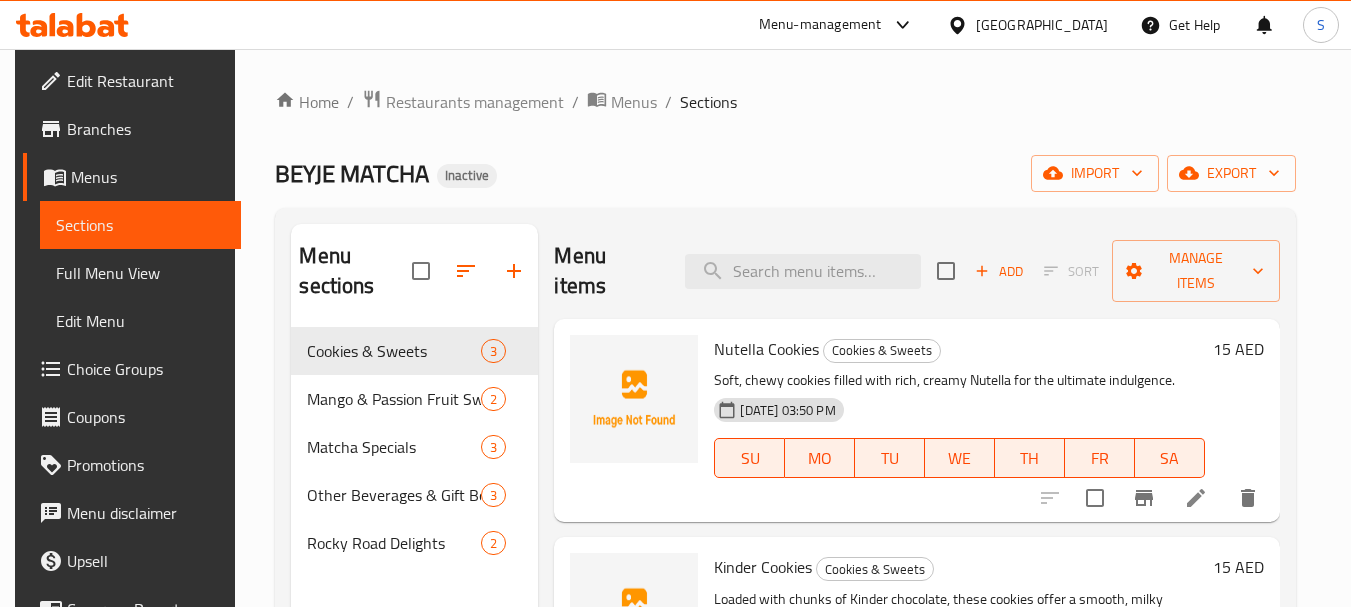 click on "Edit Restaurant" at bounding box center (146, 81) 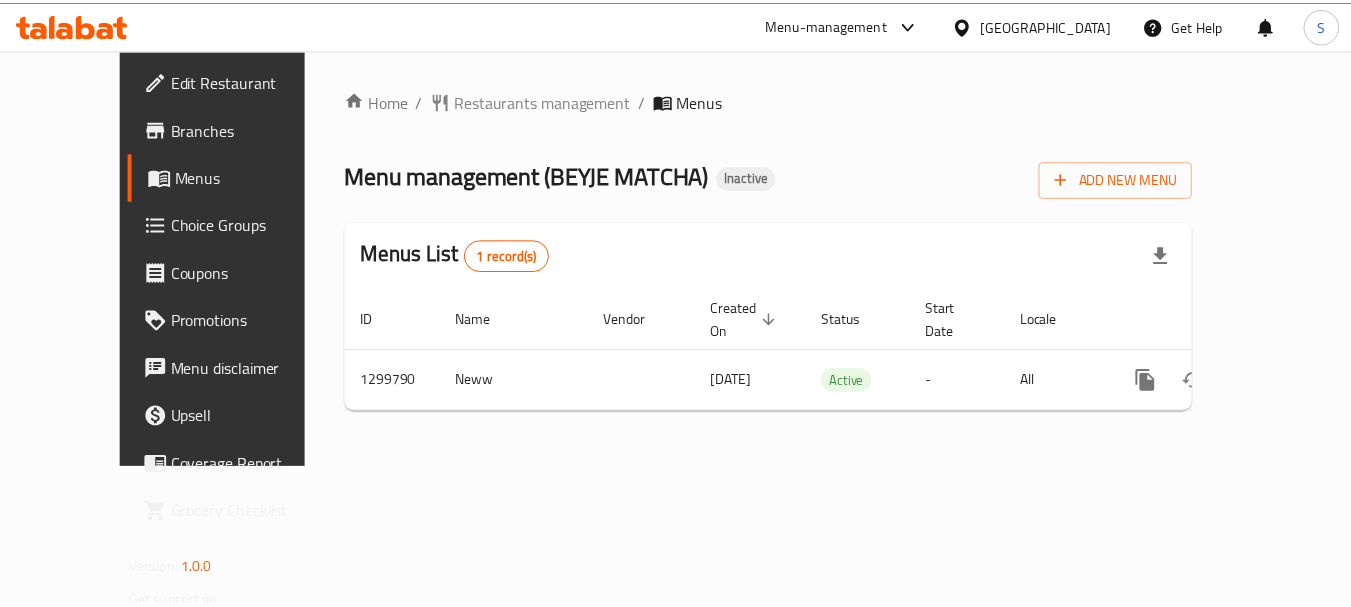 scroll, scrollTop: 0, scrollLeft: 0, axis: both 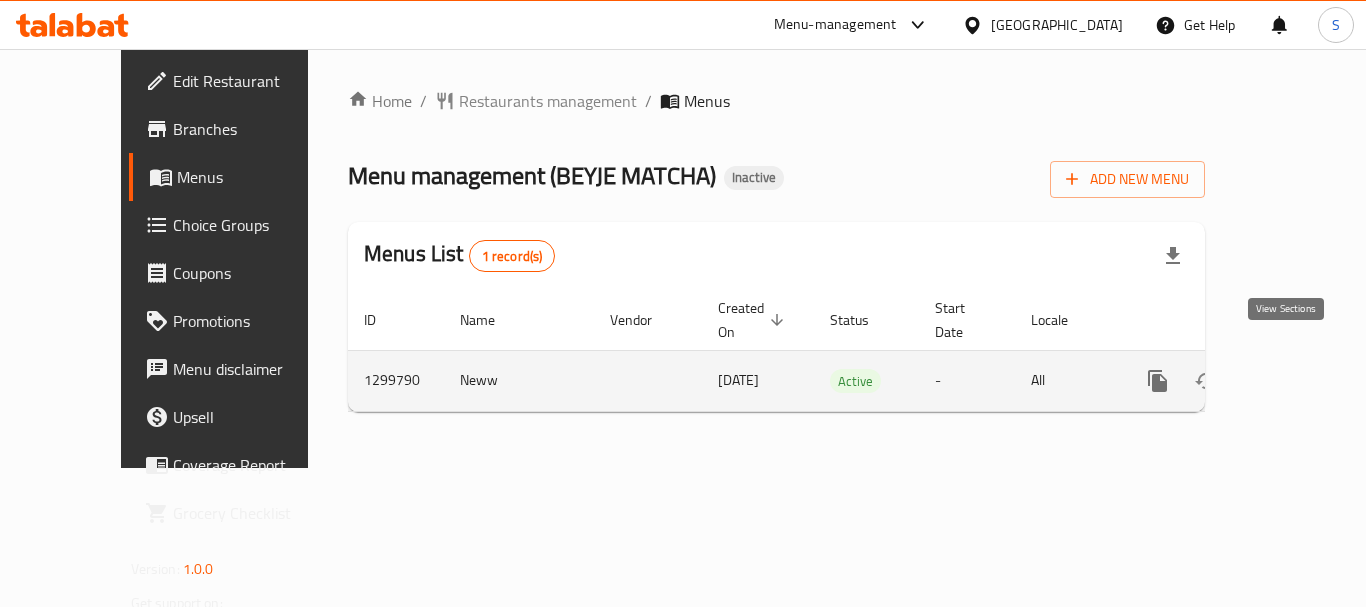 click 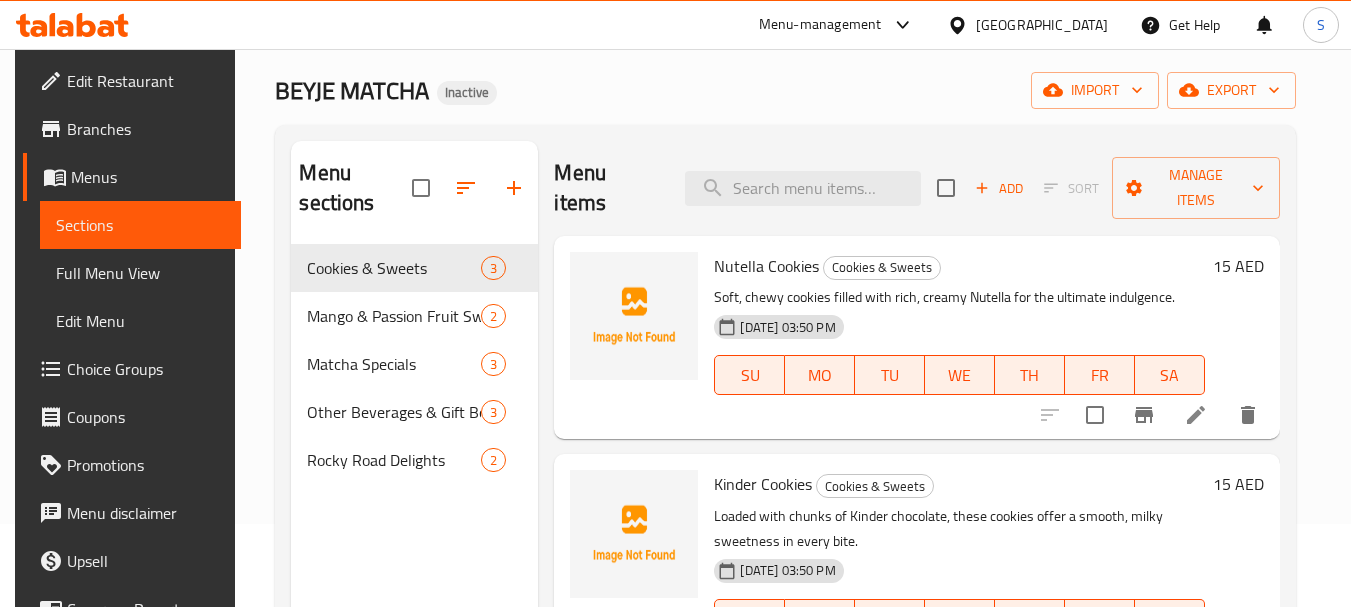 scroll, scrollTop: 100, scrollLeft: 0, axis: vertical 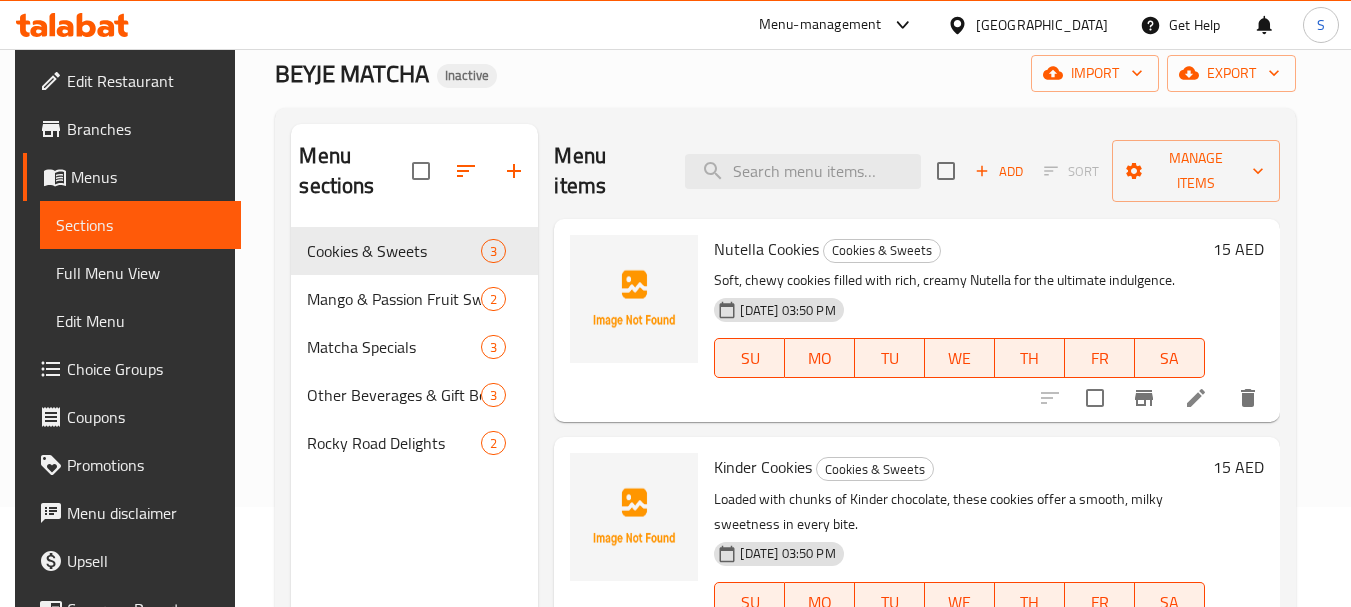 click on "Full Menu View" at bounding box center (140, 273) 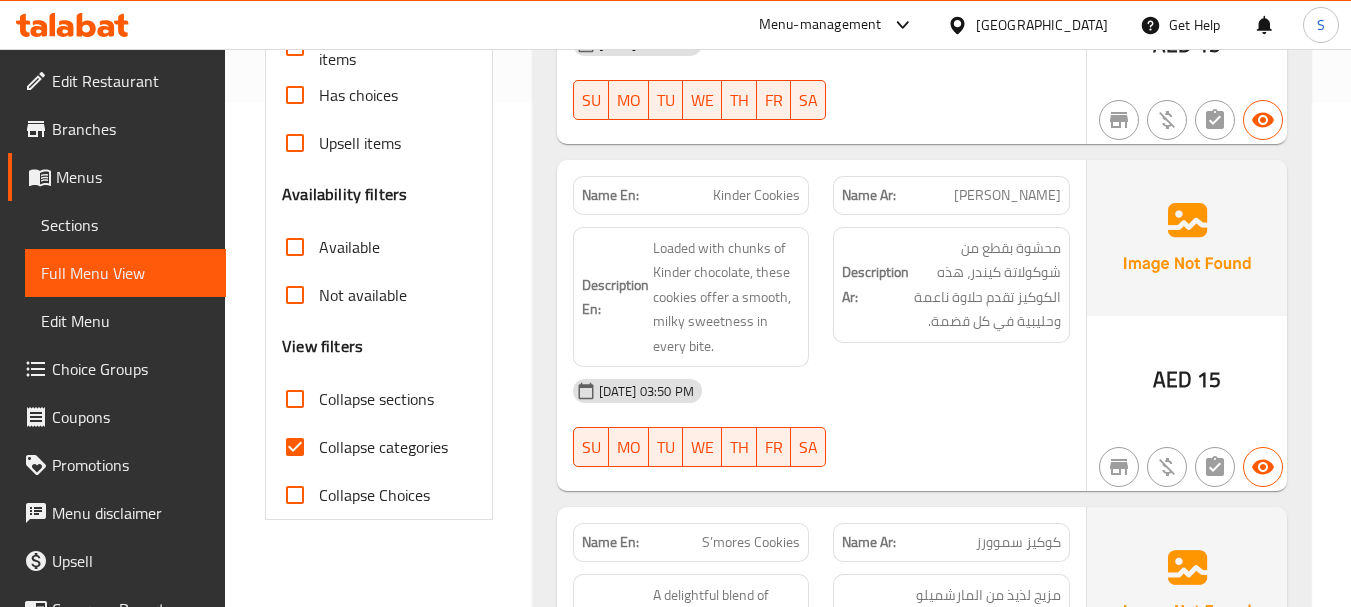 scroll, scrollTop: 600, scrollLeft: 0, axis: vertical 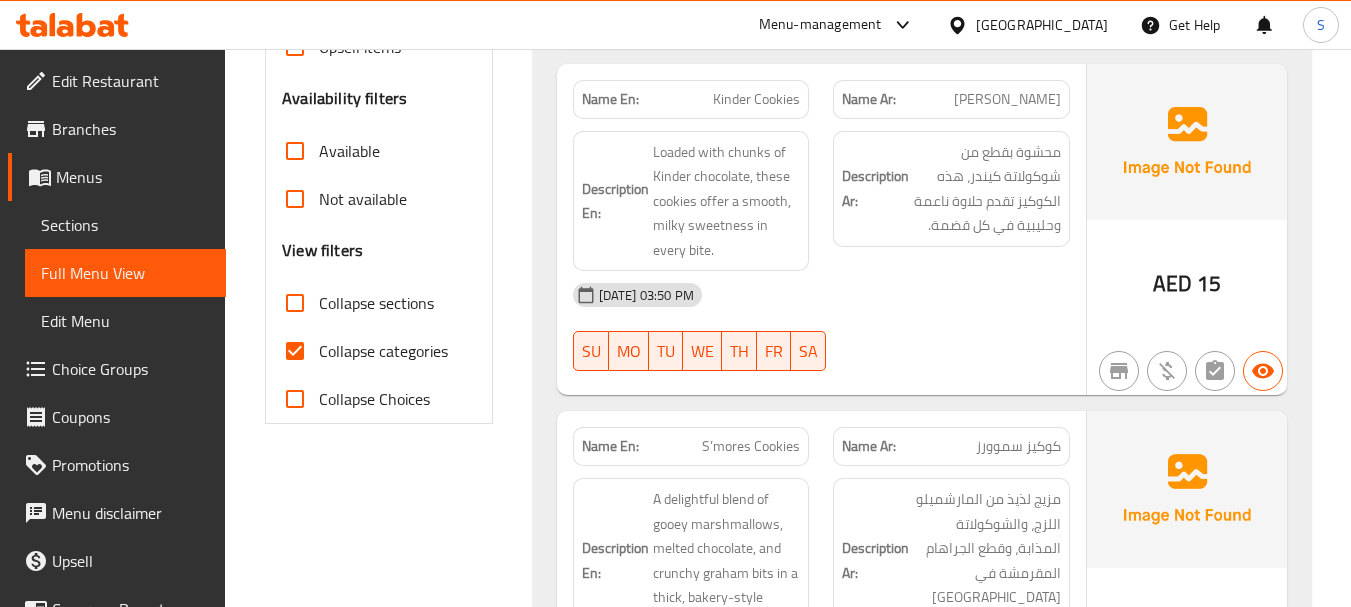 click on "Collapse categories" at bounding box center (383, 351) 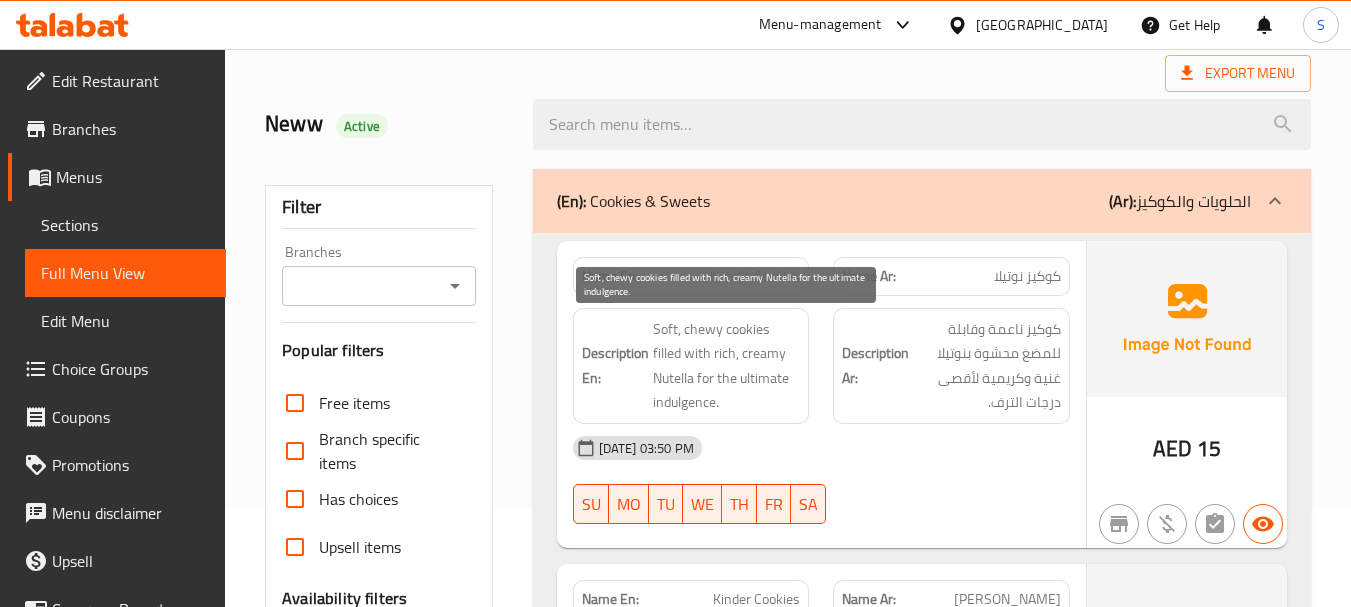 scroll, scrollTop: 200, scrollLeft: 0, axis: vertical 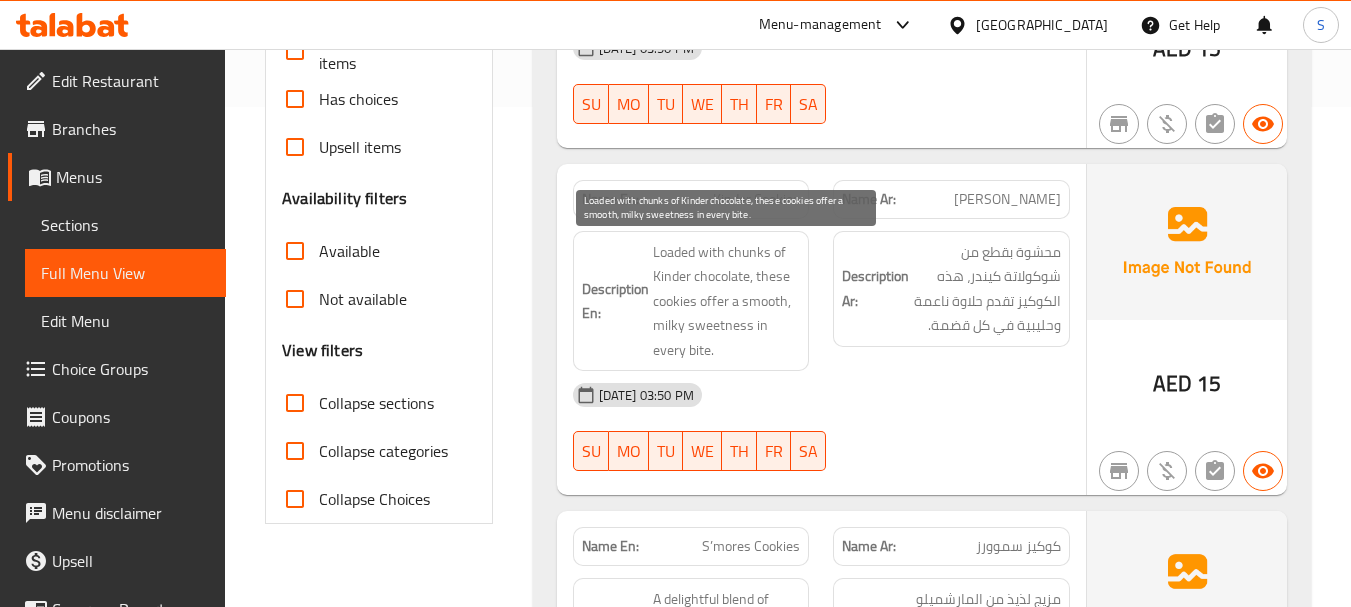 click on "Loaded with chunks of Kinder chocolate, these cookies offer a smooth, milky sweetness in every bite." at bounding box center (727, 301) 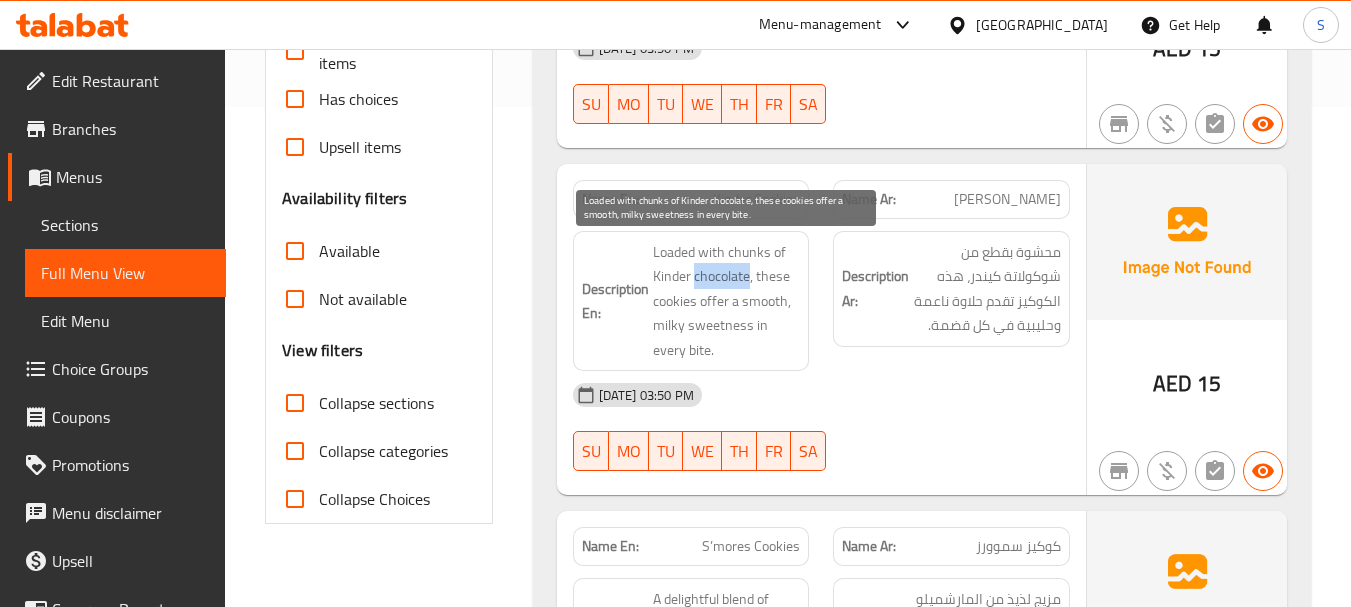click on "Loaded with chunks of Kinder chocolate, these cookies offer a smooth, milky sweetness in every bite." at bounding box center [727, 301] 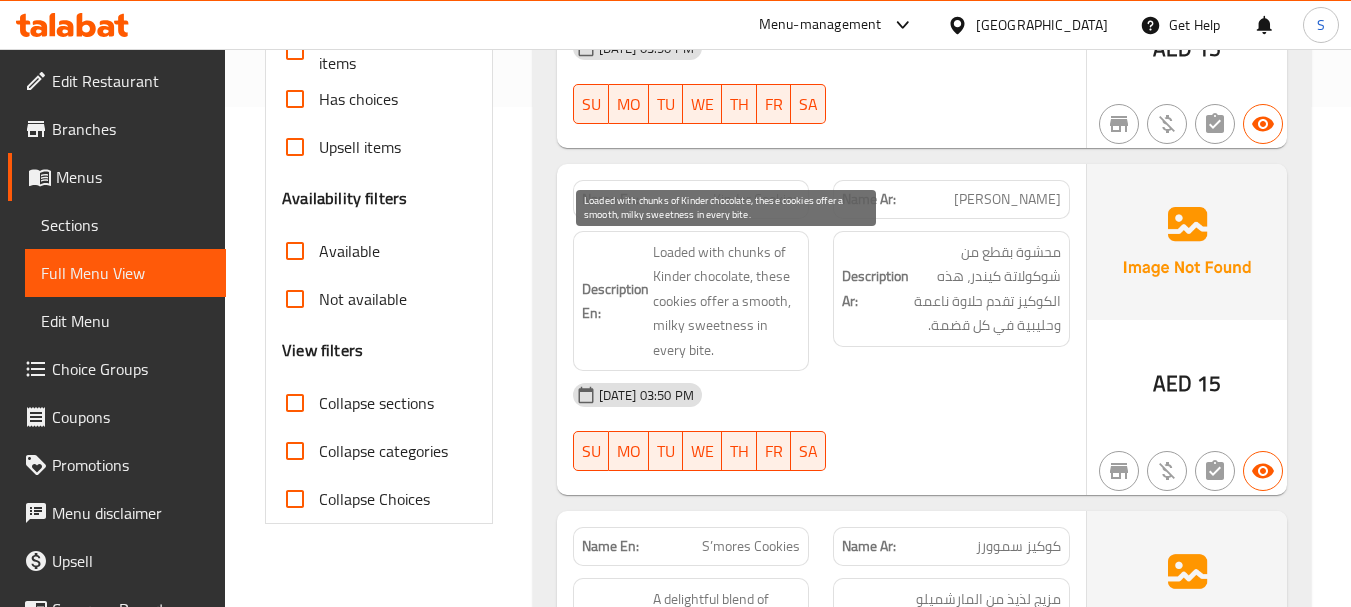 click on "Loaded with chunks of Kinder chocolate, these cookies offer a smooth, milky sweetness in every bite." at bounding box center [727, 301] 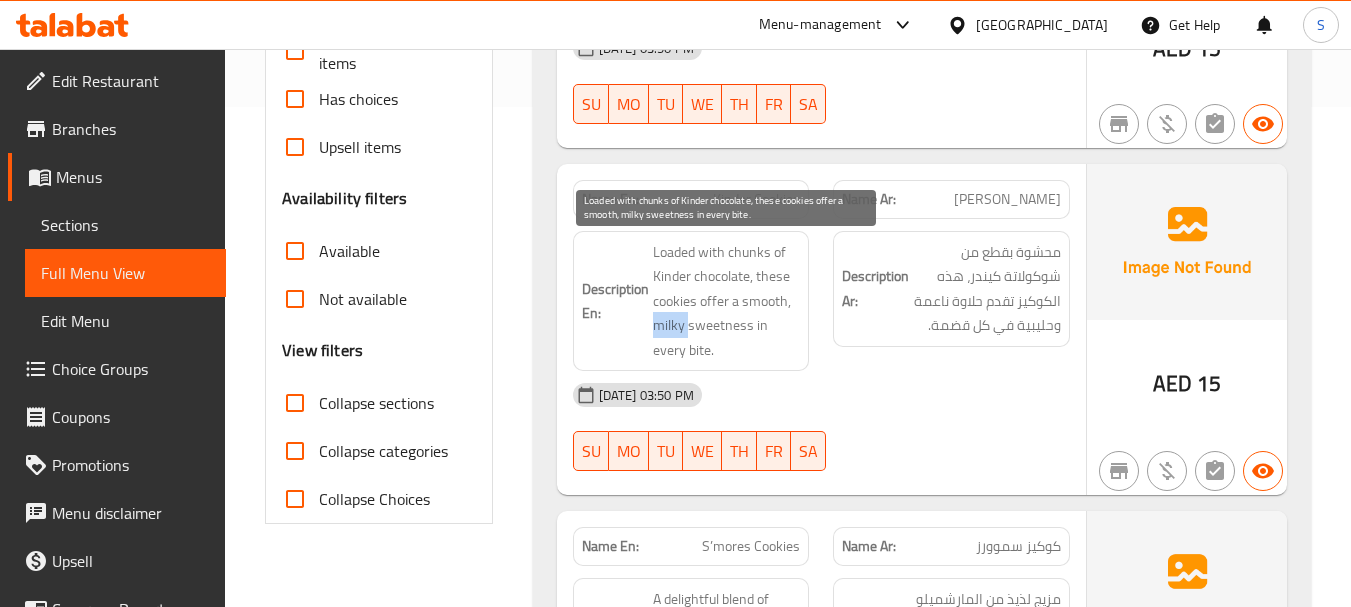 click on "Loaded with chunks of Kinder chocolate, these cookies offer a smooth, milky sweetness in every bite." at bounding box center (727, 301) 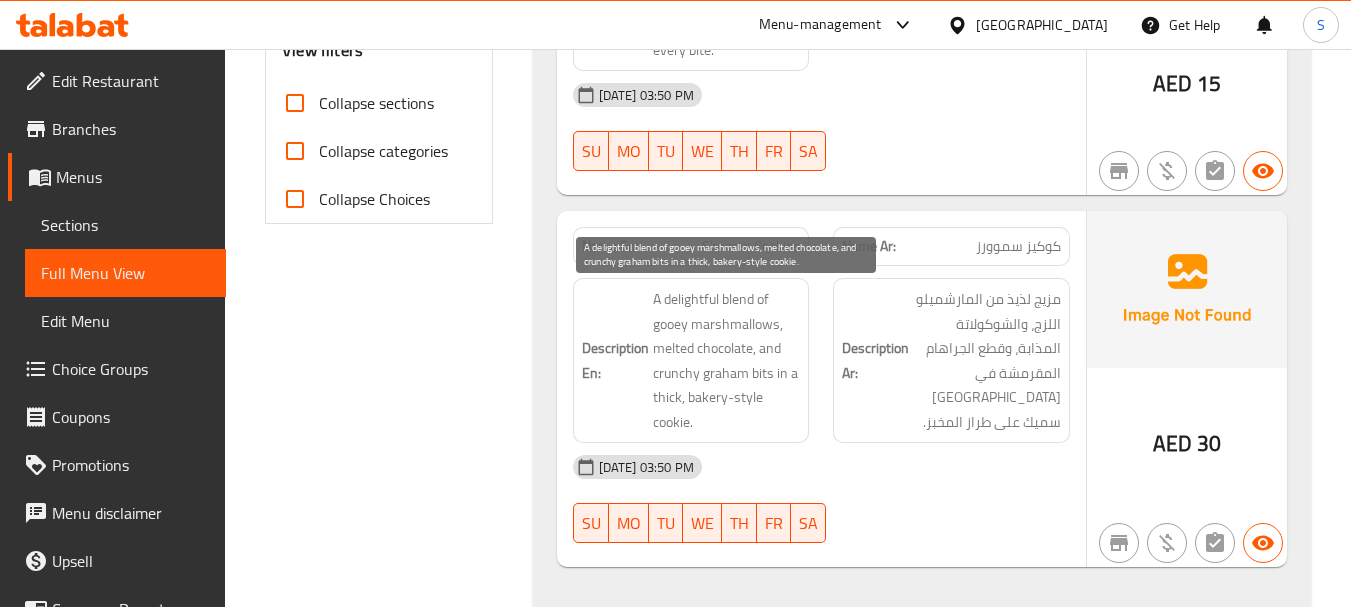 scroll, scrollTop: 900, scrollLeft: 0, axis: vertical 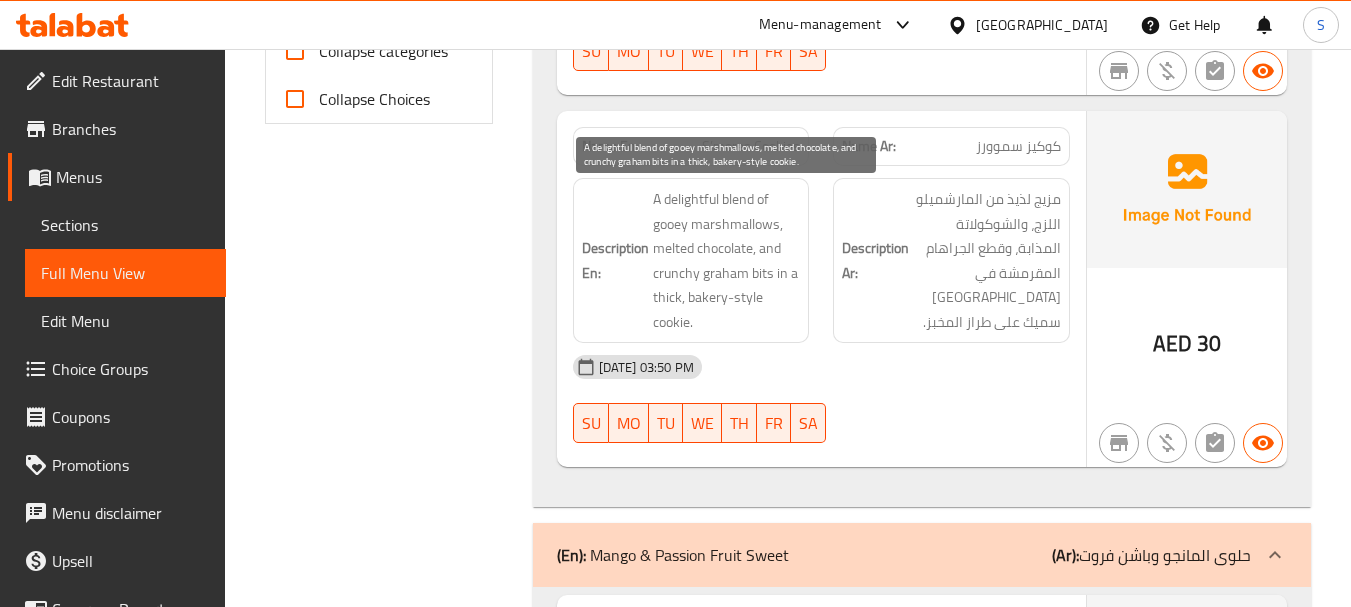 click on "A delightful blend of gooey marshmallows, melted chocolate, and crunchy graham bits in a thick, bakery-style cookie." at bounding box center [727, 260] 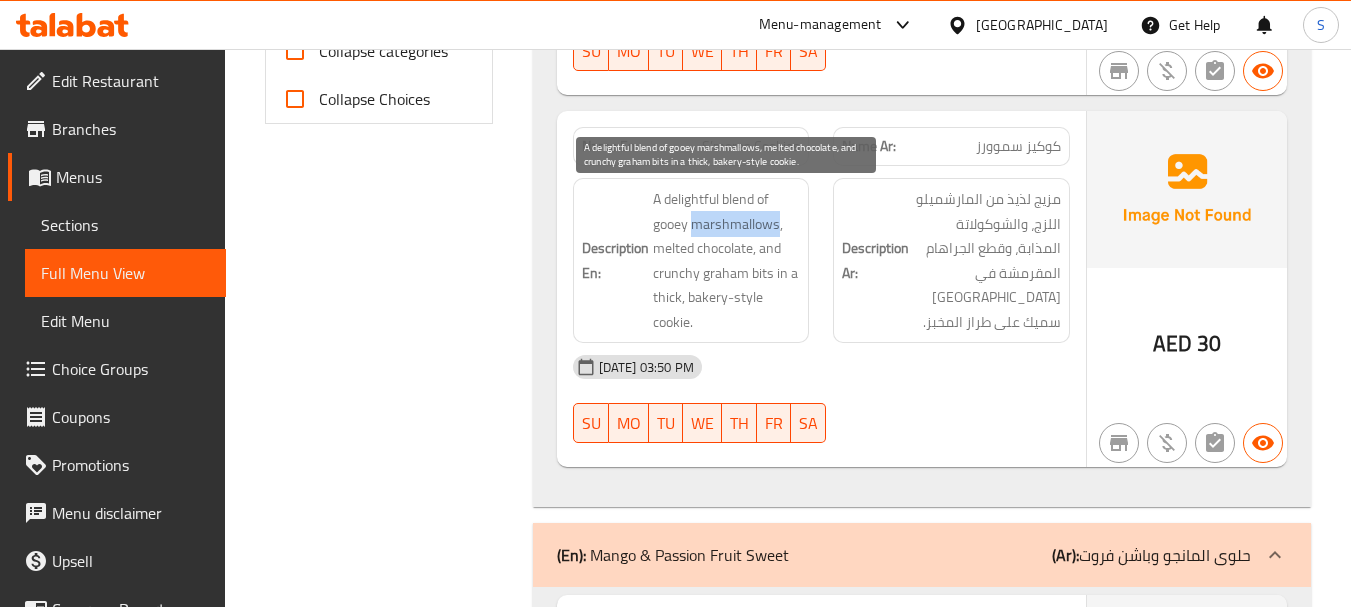 click on "A delightful blend of gooey marshmallows, melted chocolate, and crunchy graham bits in a thick, bakery-style cookie." at bounding box center [727, 260] 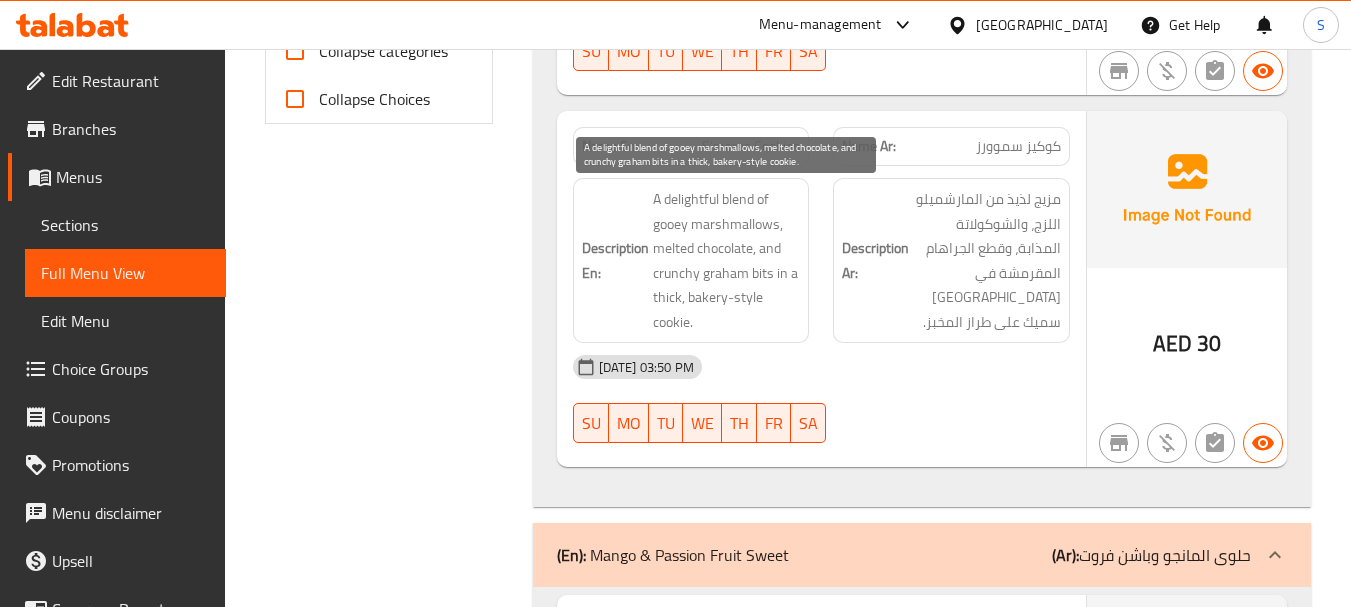click on "A delightful blend of gooey marshmallows, melted chocolate, and crunchy graham bits in a thick, bakery-style cookie." at bounding box center (727, 260) 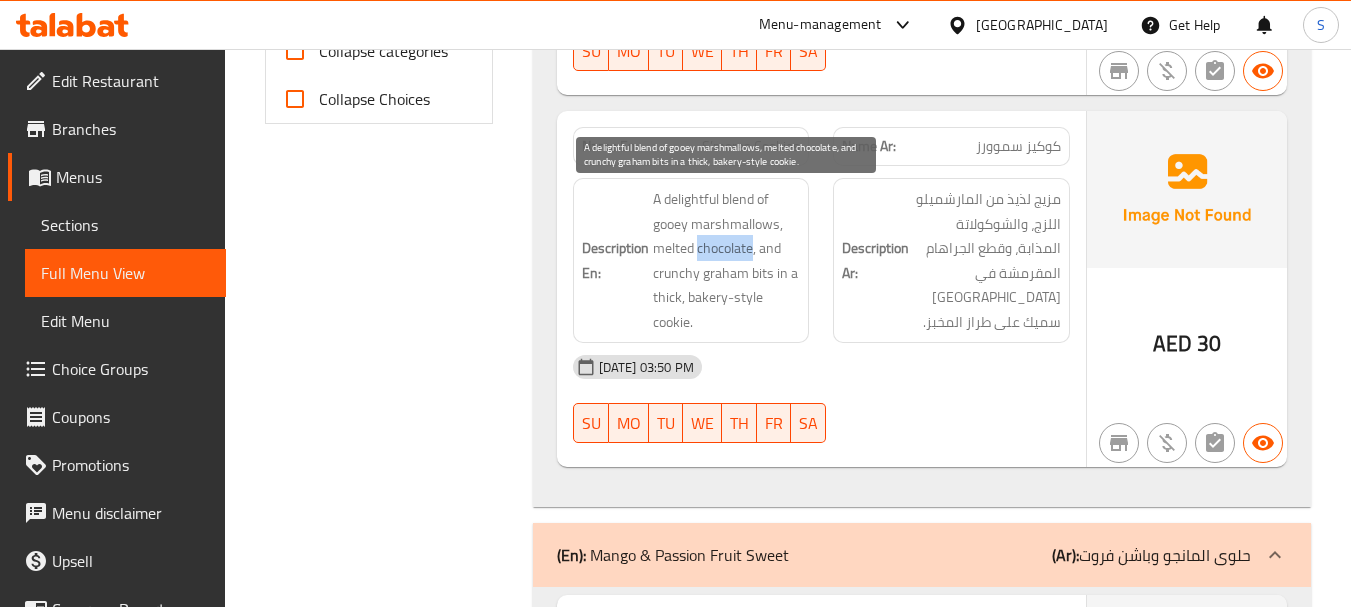 click on "A delightful blend of gooey marshmallows, melted chocolate, and crunchy graham bits in a thick, bakery-style cookie." at bounding box center [727, 260] 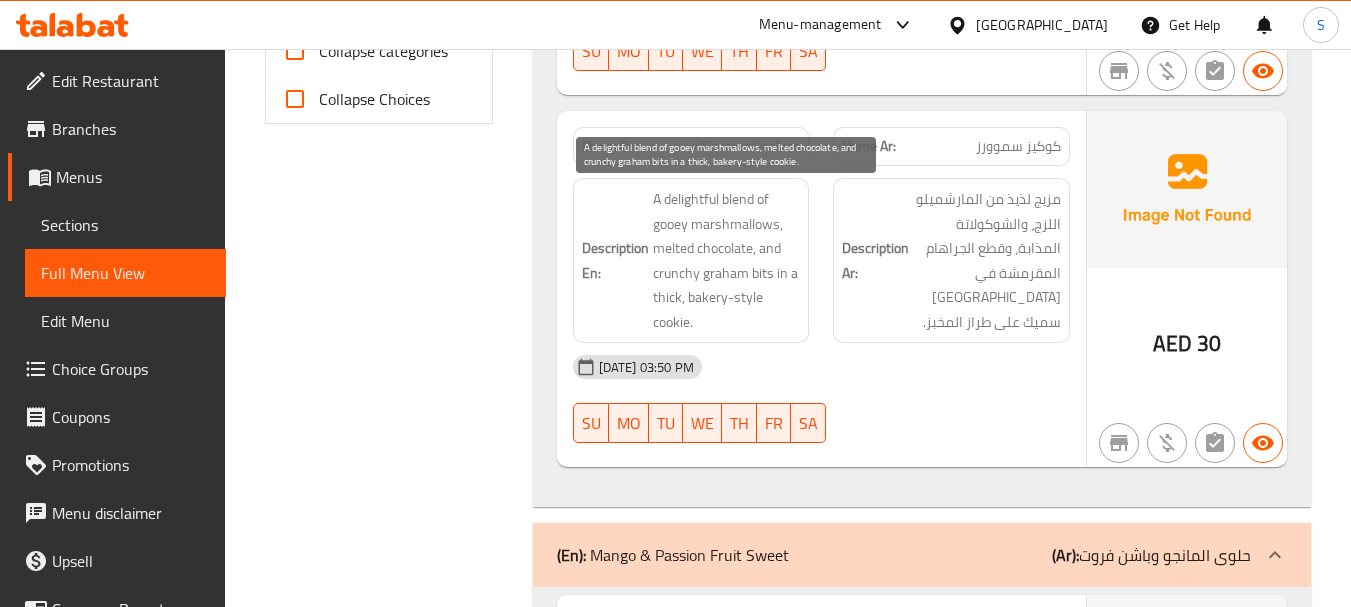 click on "A delightful blend of gooey marshmallows, melted chocolate, and crunchy graham bits in a thick, bakery-style cookie." at bounding box center [727, 260] 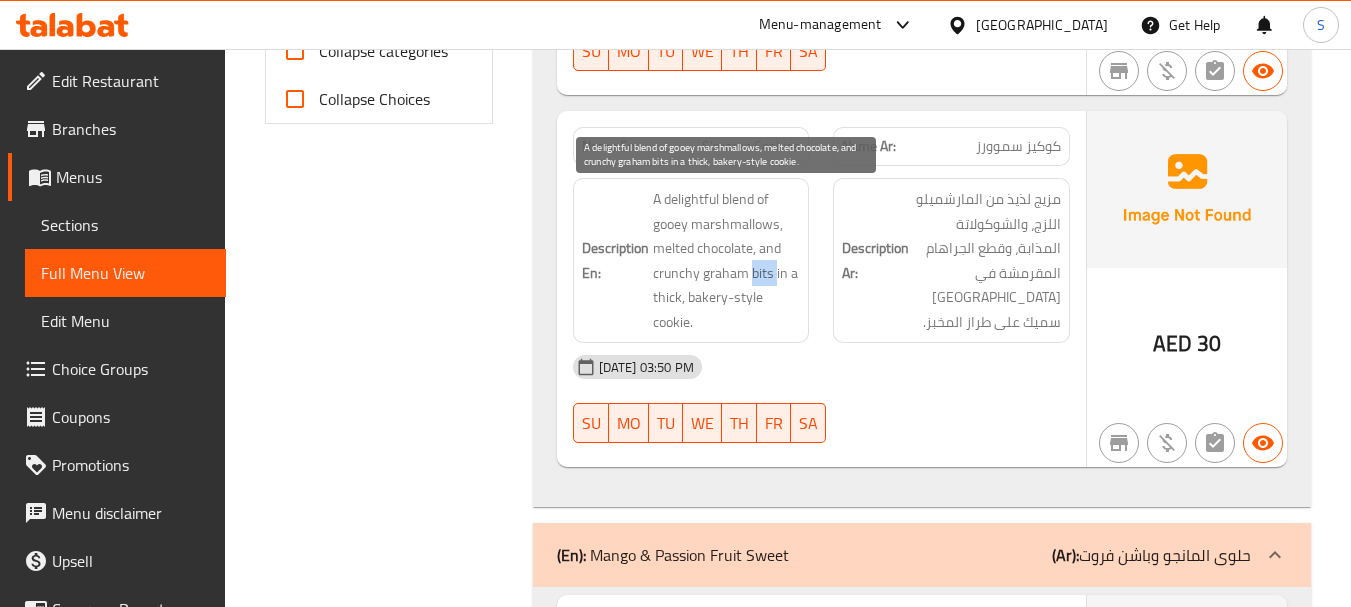 click on "A delightful blend of gooey marshmallows, melted chocolate, and crunchy graham bits in a thick, bakery-style cookie." at bounding box center (727, 260) 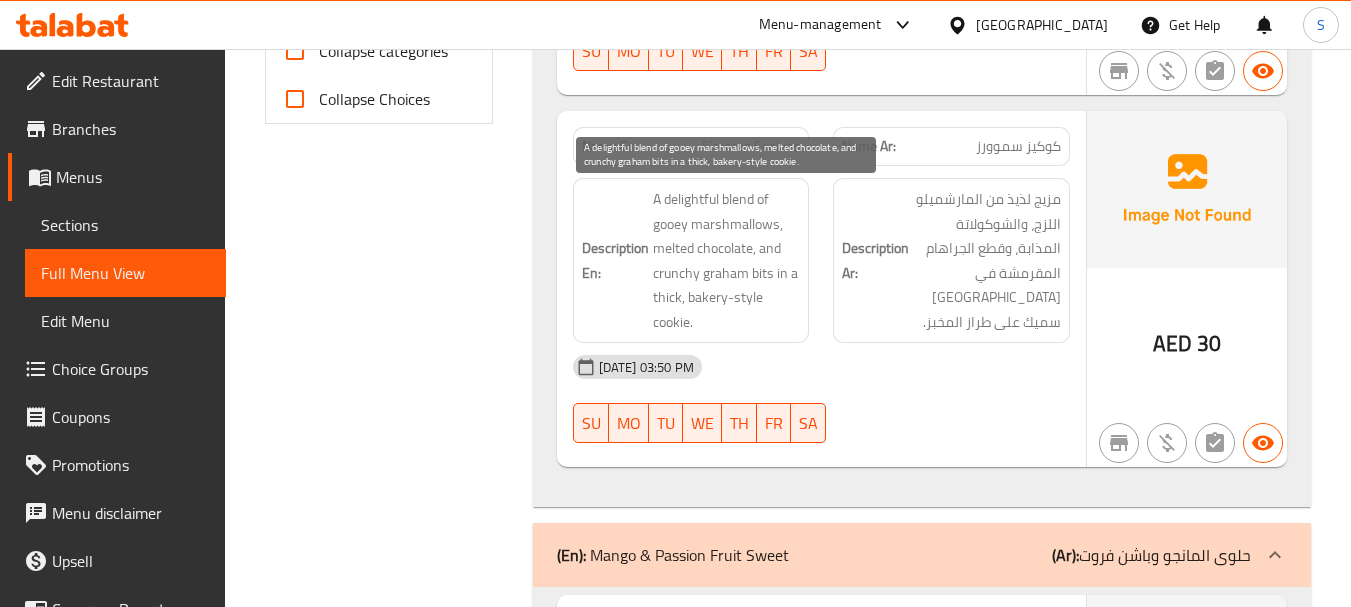 click on "A delightful blend of gooey marshmallows, melted chocolate, and crunchy graham bits in a thick, bakery-style cookie." at bounding box center [727, 260] 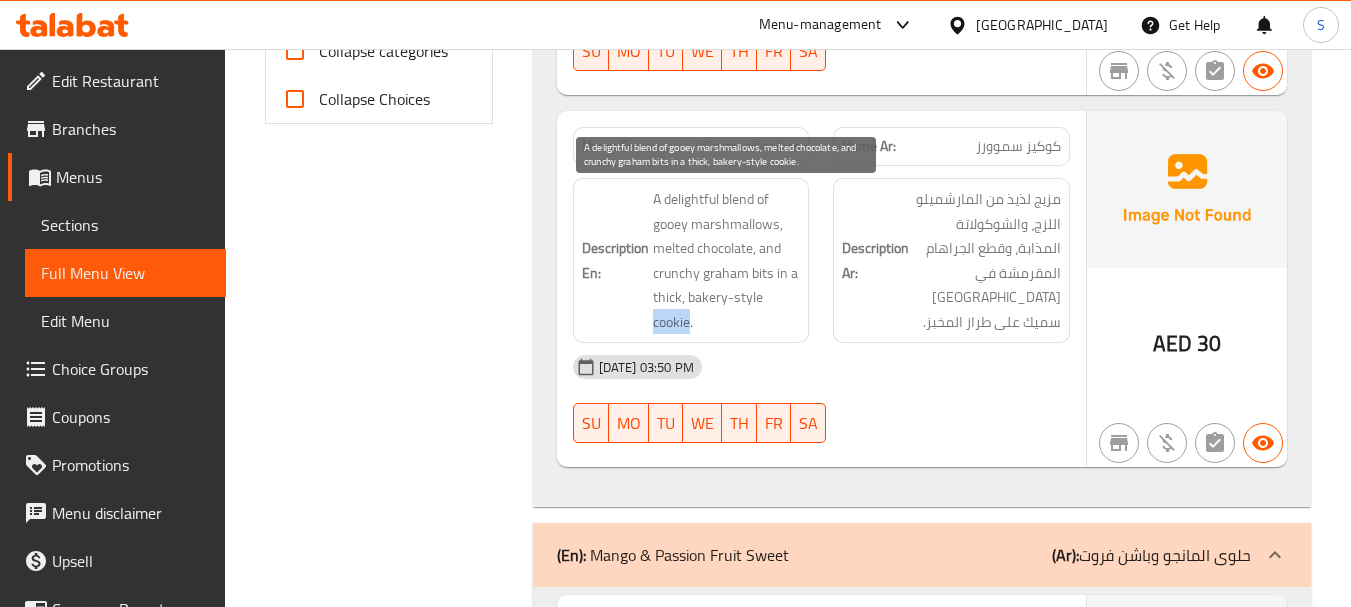 click on "A delightful blend of gooey marshmallows, melted chocolate, and crunchy graham bits in a thick, bakery-style cookie." at bounding box center [727, 260] 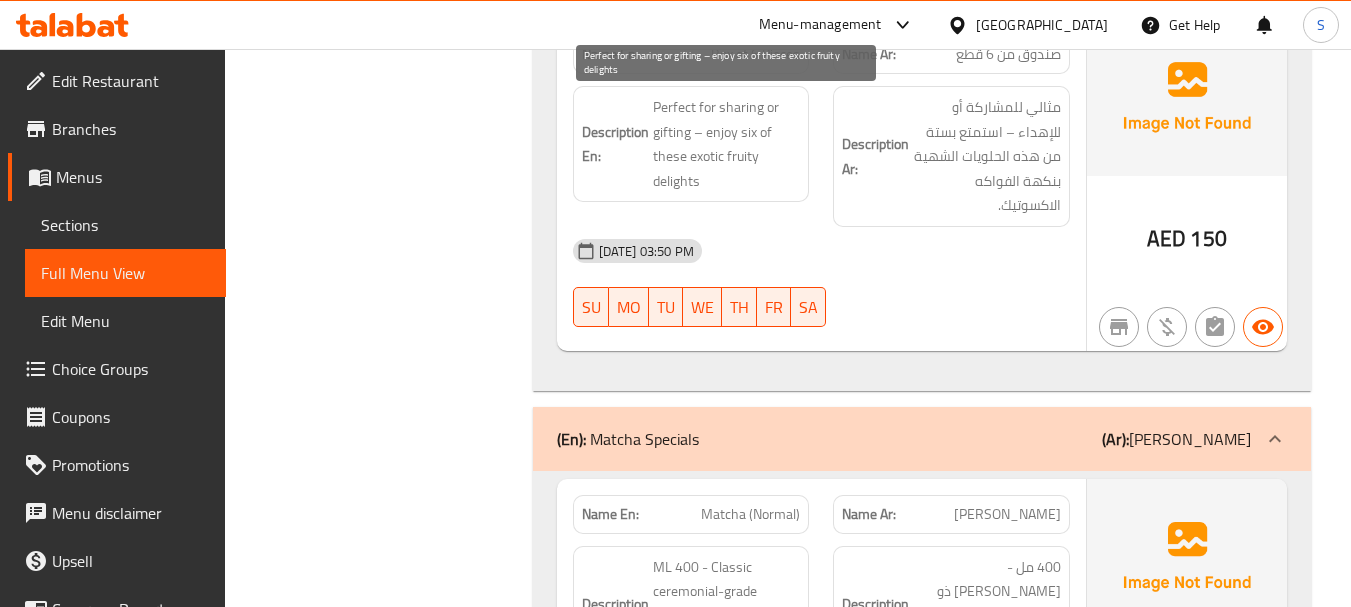 scroll, scrollTop: 1800, scrollLeft: 0, axis: vertical 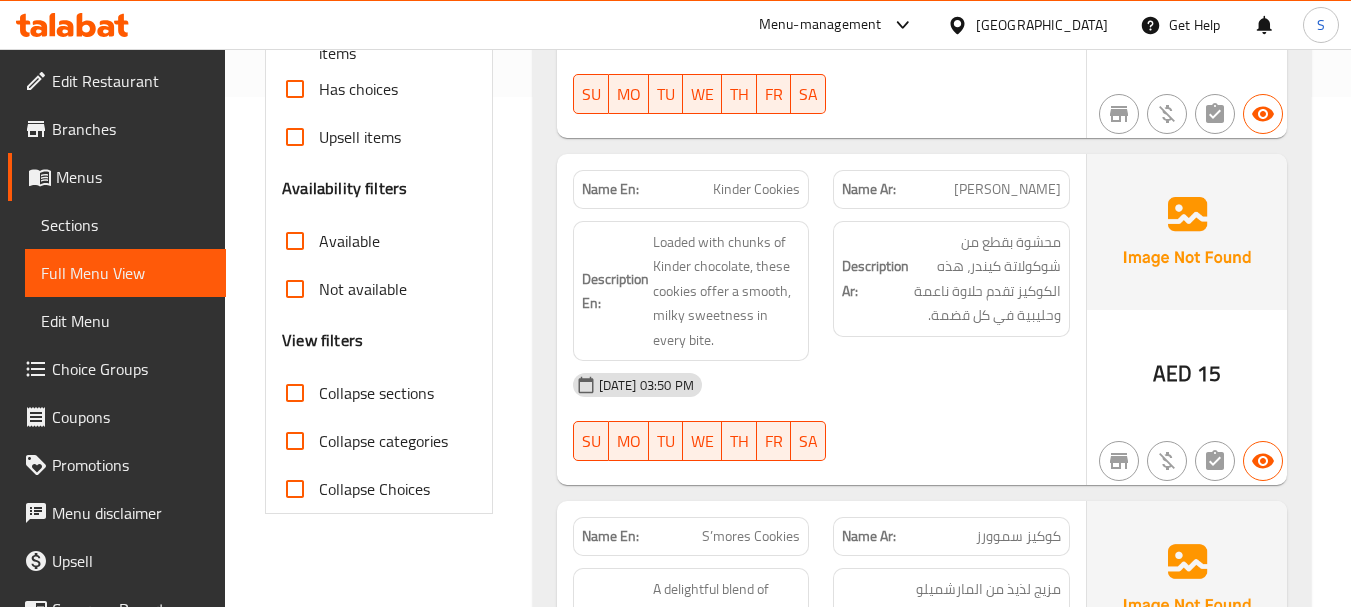 click on "Collapse sections" at bounding box center [376, 393] 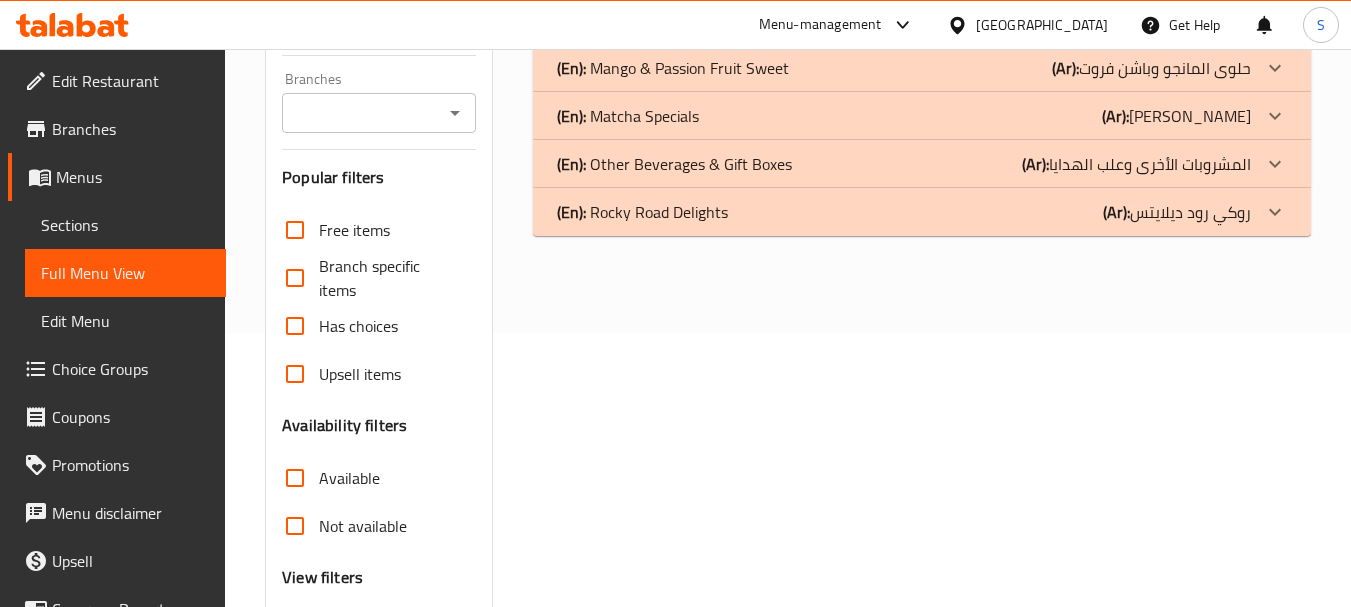 scroll, scrollTop: 57, scrollLeft: 0, axis: vertical 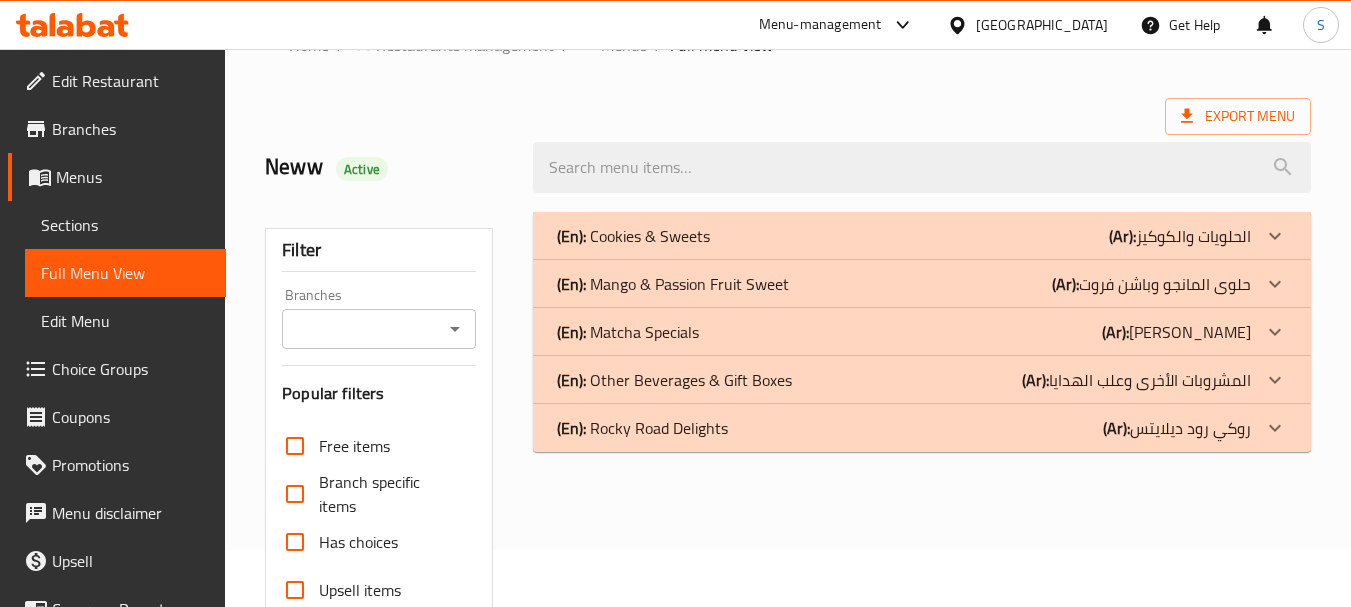 click on "(En):   Mango & Passion Fruit Sweet" at bounding box center (633, 236) 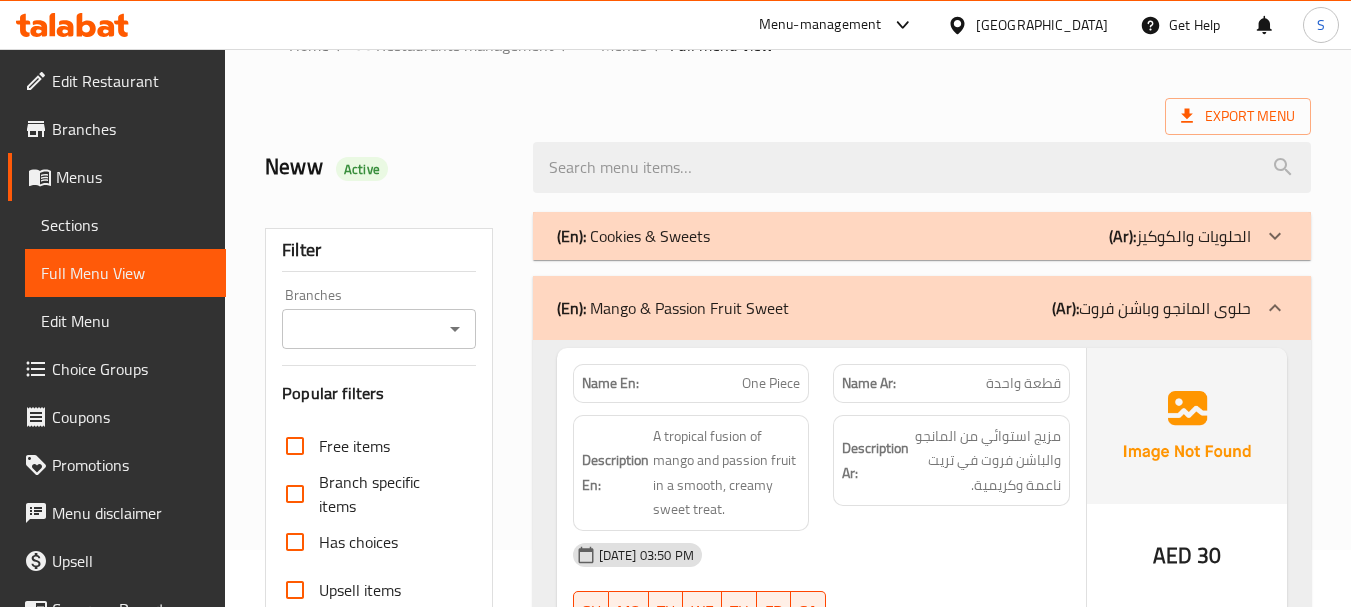 click on "(En):   Cookies & Sweets (Ar): الحلويات والكوكيز" at bounding box center [904, 236] 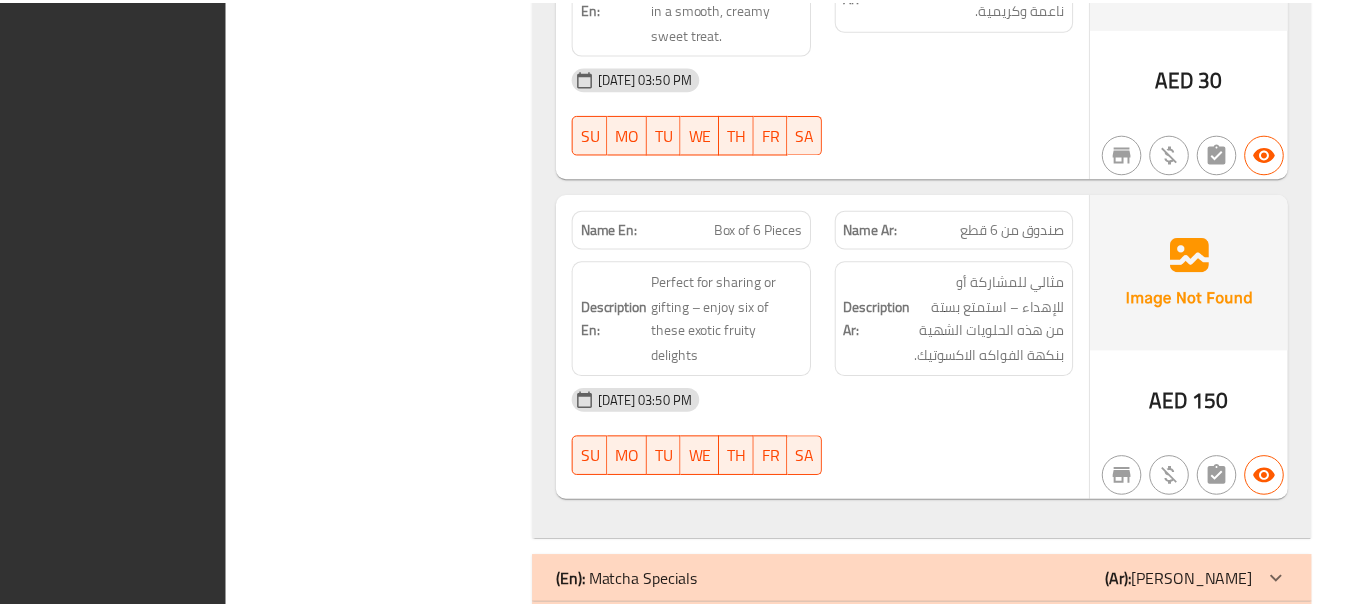 scroll, scrollTop: 1734, scrollLeft: 0, axis: vertical 